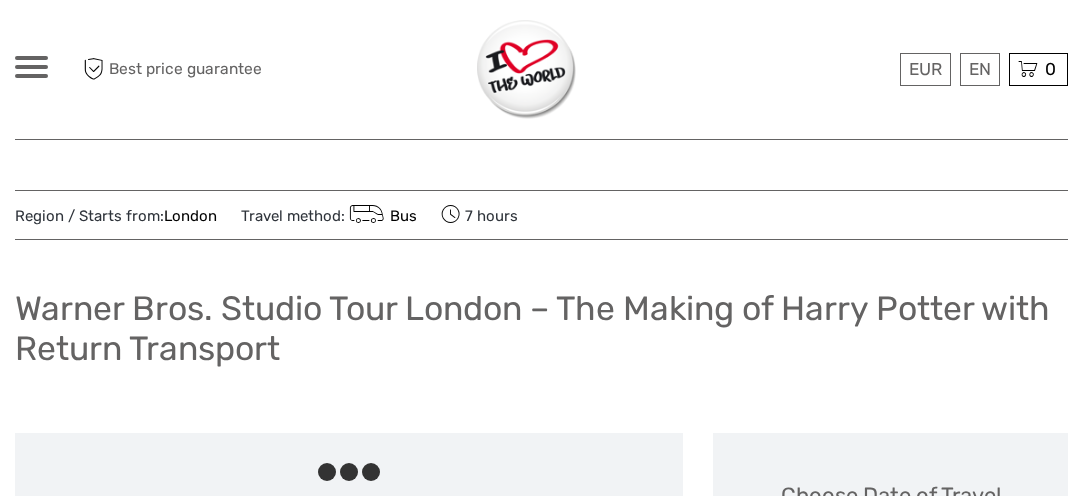 scroll, scrollTop: 0, scrollLeft: 0, axis: both 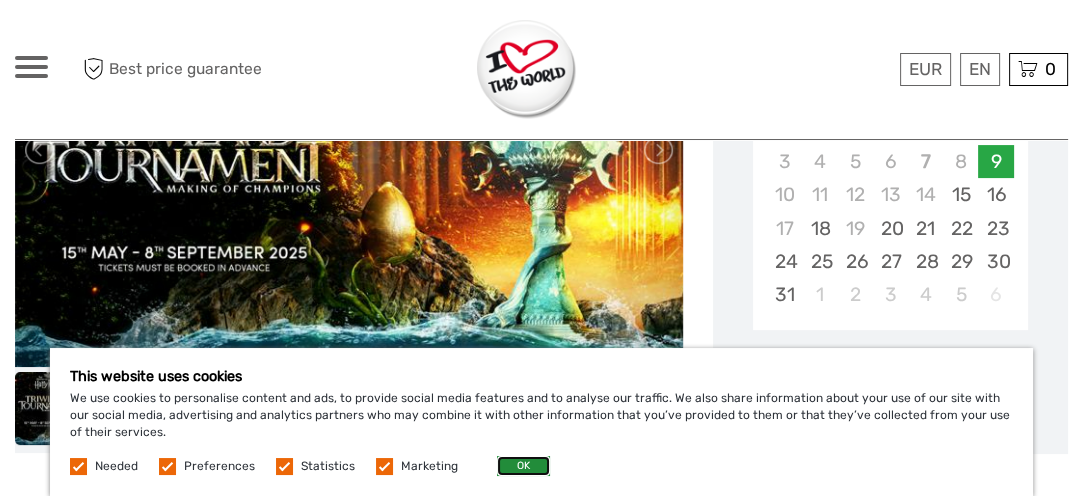 click on "OK" at bounding box center (523, 466) 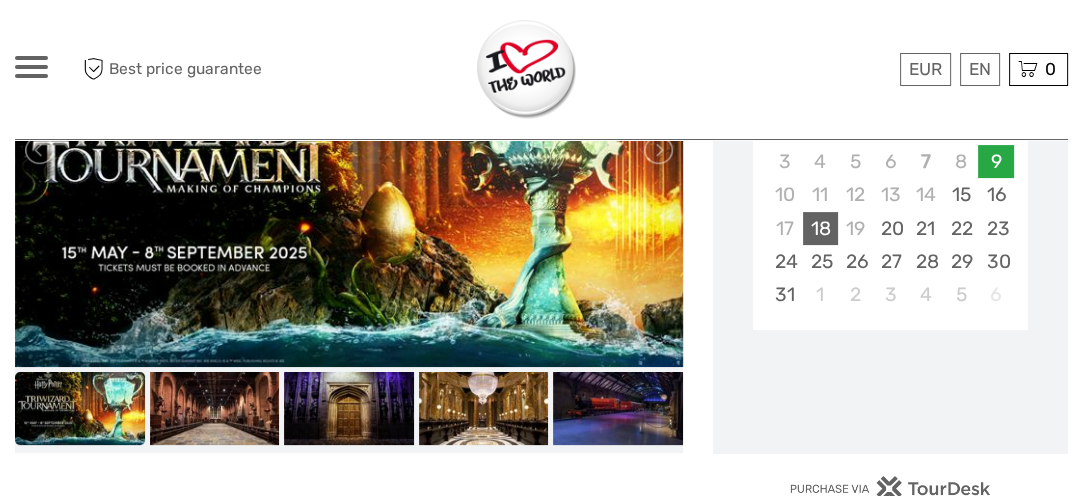 click on "18" at bounding box center [820, 228] 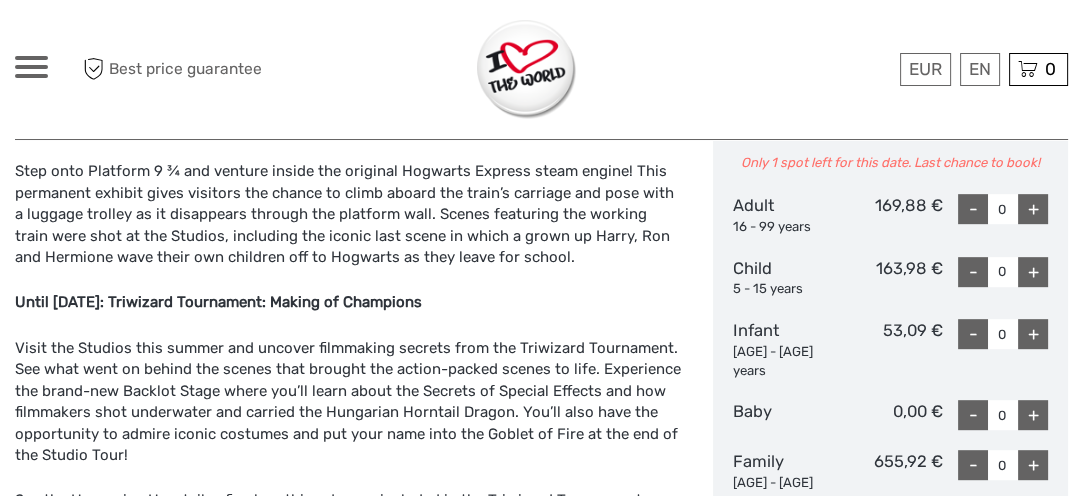scroll, scrollTop: 1108, scrollLeft: 0, axis: vertical 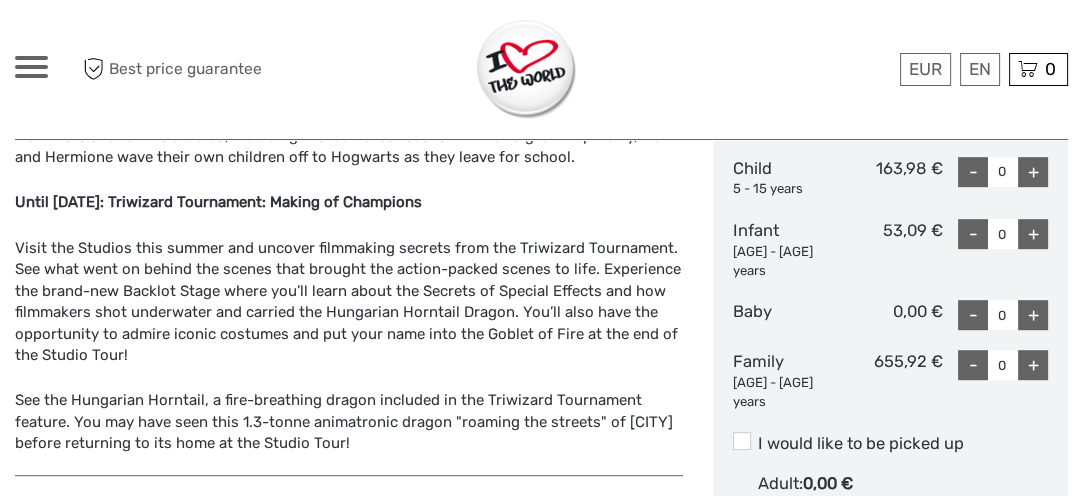 click on "+" at bounding box center [1033, 365] 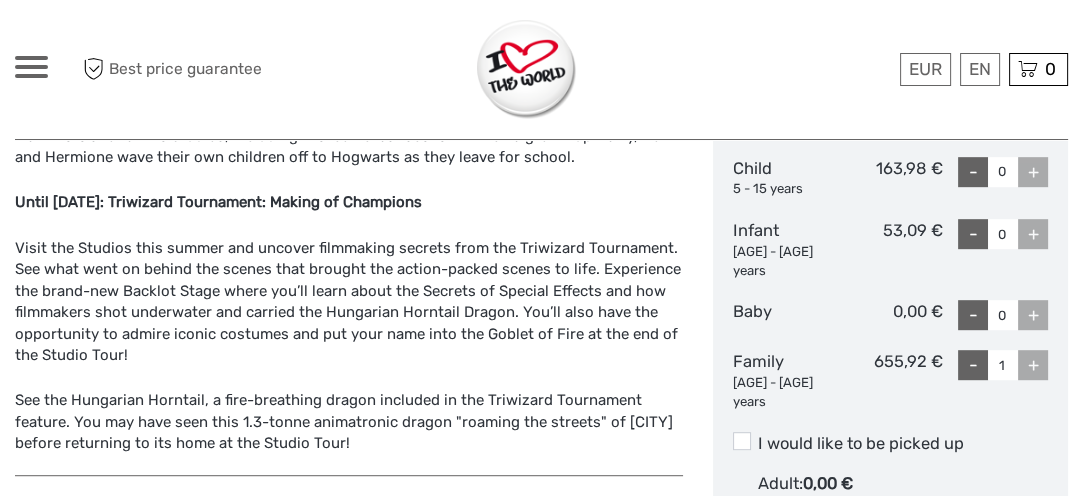 scroll, scrollTop: 1208, scrollLeft: 0, axis: vertical 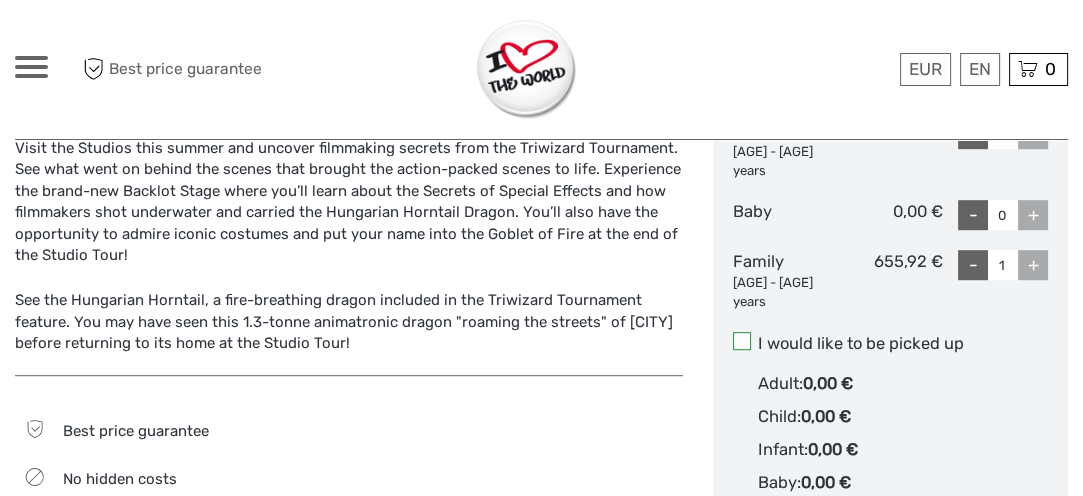 click at bounding box center (742, 341) 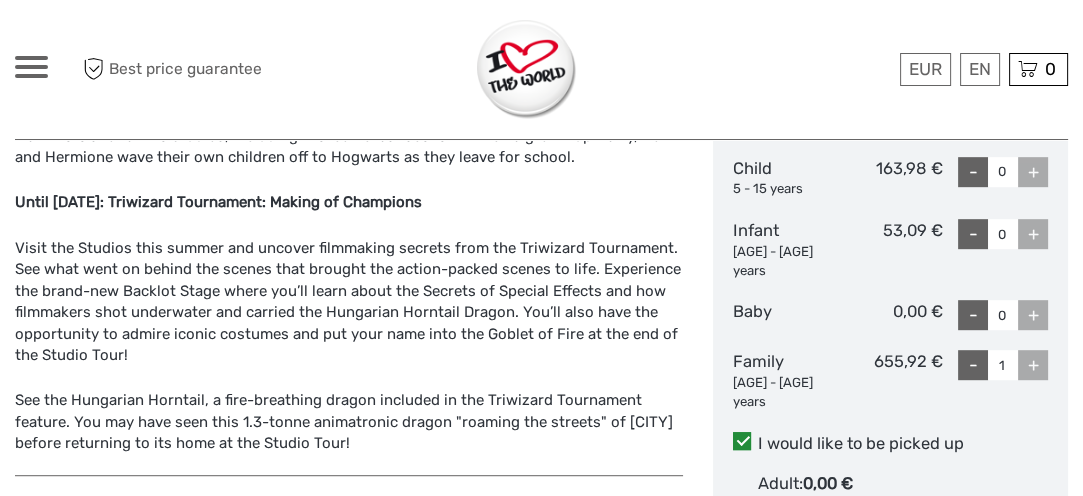 scroll, scrollTop: 1008, scrollLeft: 0, axis: vertical 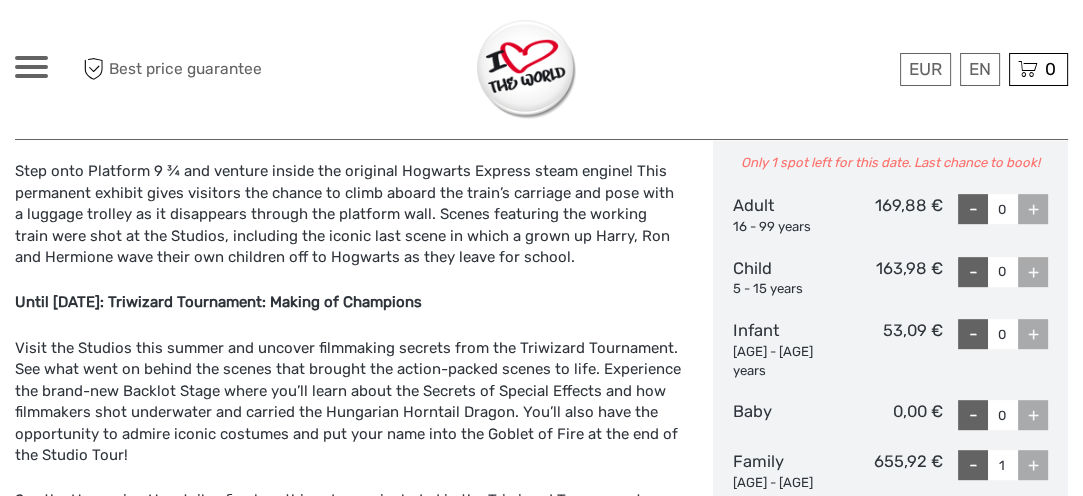 click on "-" at bounding box center [973, 465] 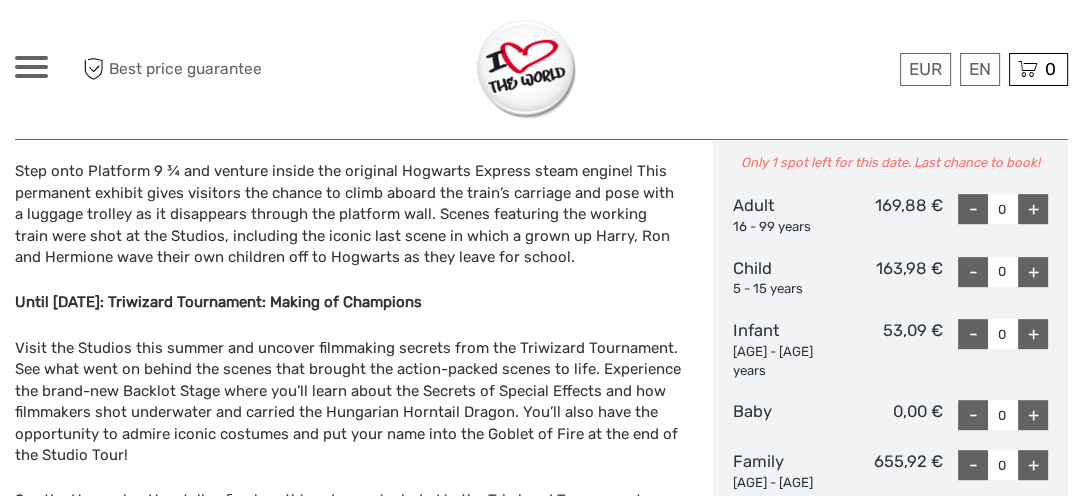 click on "+" at bounding box center (1033, 272) 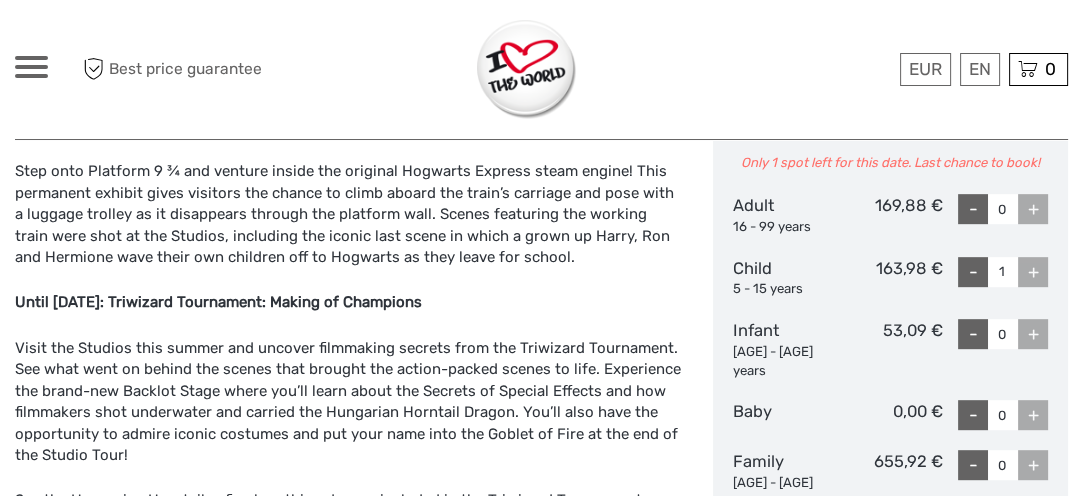 click on "+" at bounding box center [1033, 272] 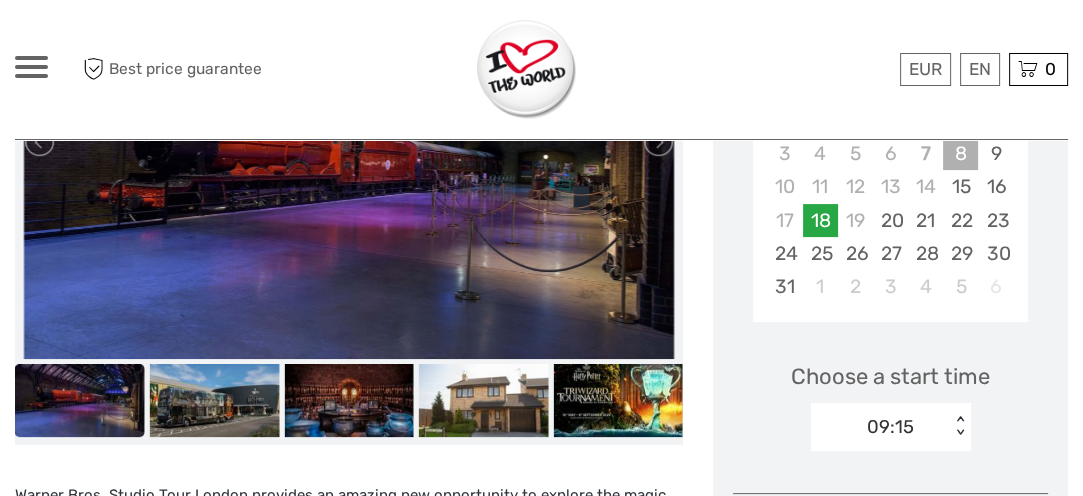 scroll, scrollTop: 408, scrollLeft: 0, axis: vertical 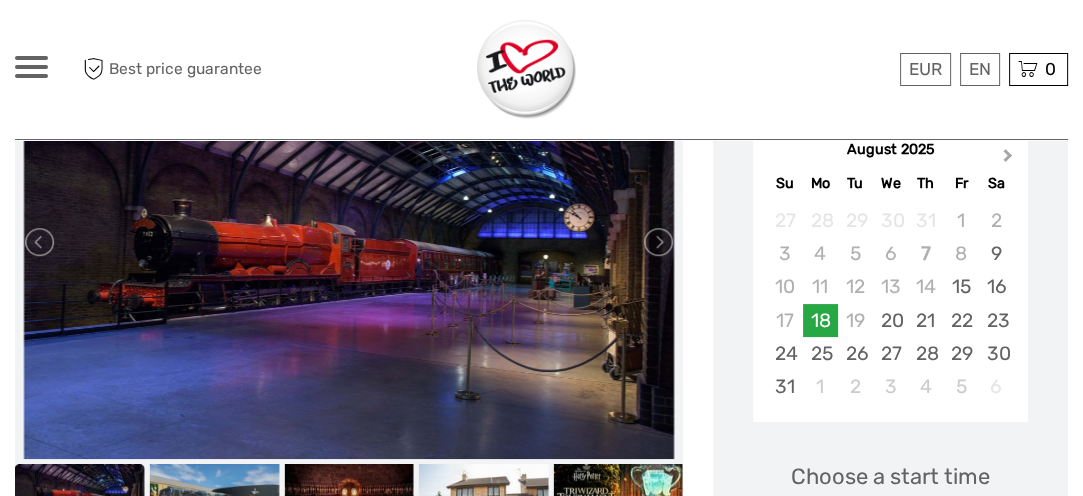 click on "Next Month" at bounding box center [1008, 159] 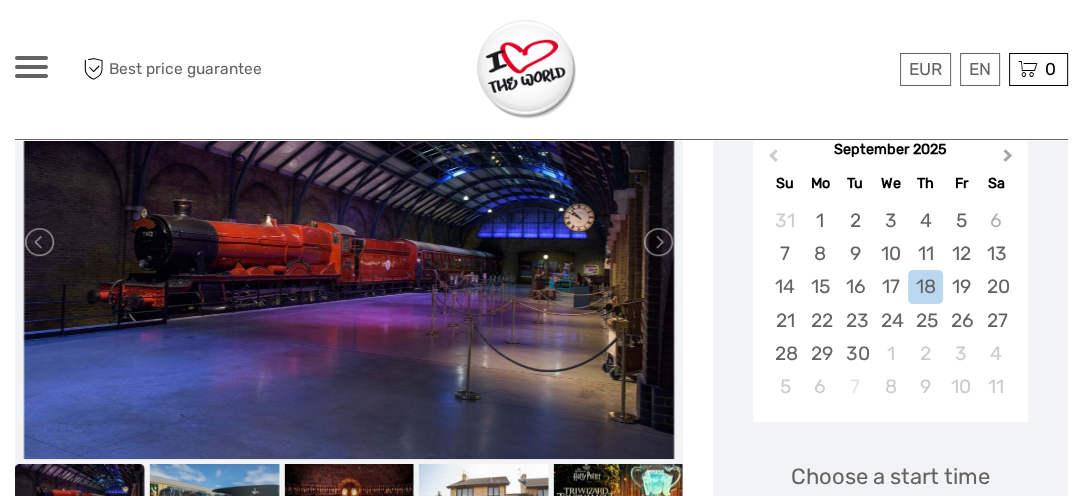 click on "Next Month" at bounding box center (1008, 159) 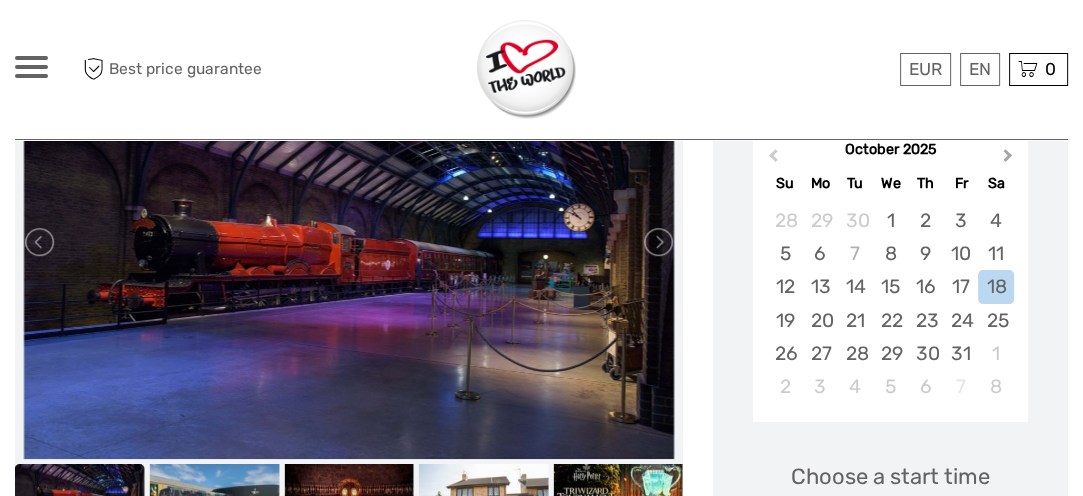 click on "Next Month" at bounding box center [1008, 159] 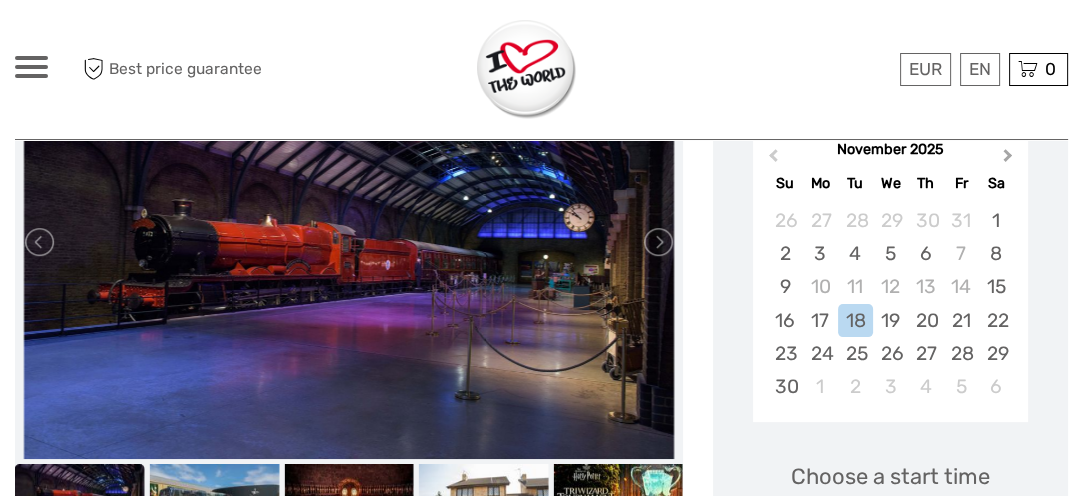 click on "Next Month" at bounding box center (1008, 159) 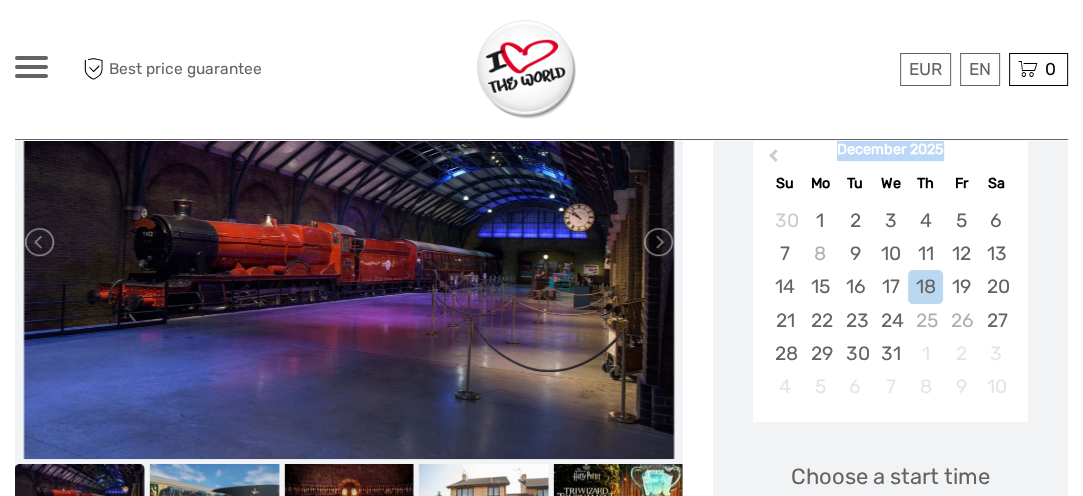 click on "December 2025" at bounding box center [890, 150] 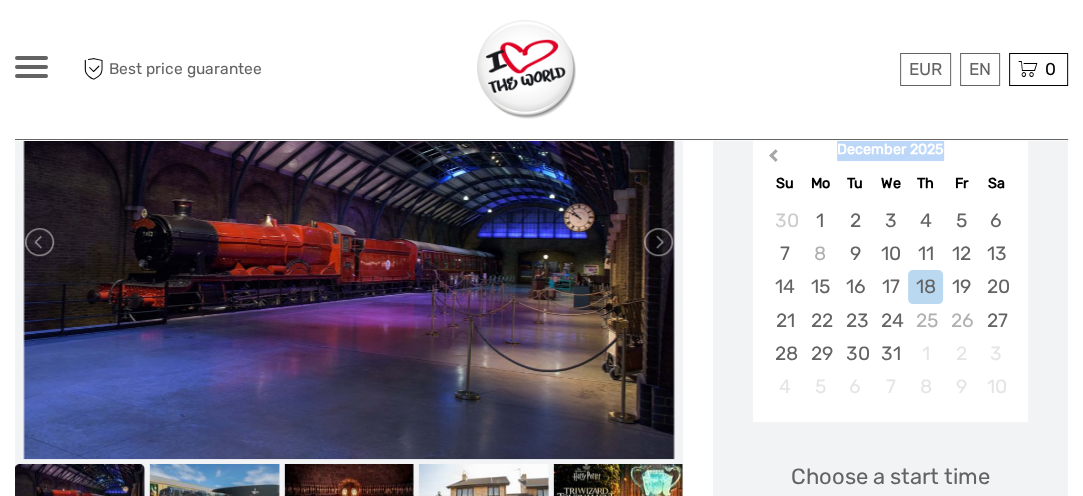 click on "Previous Month" at bounding box center (773, 159) 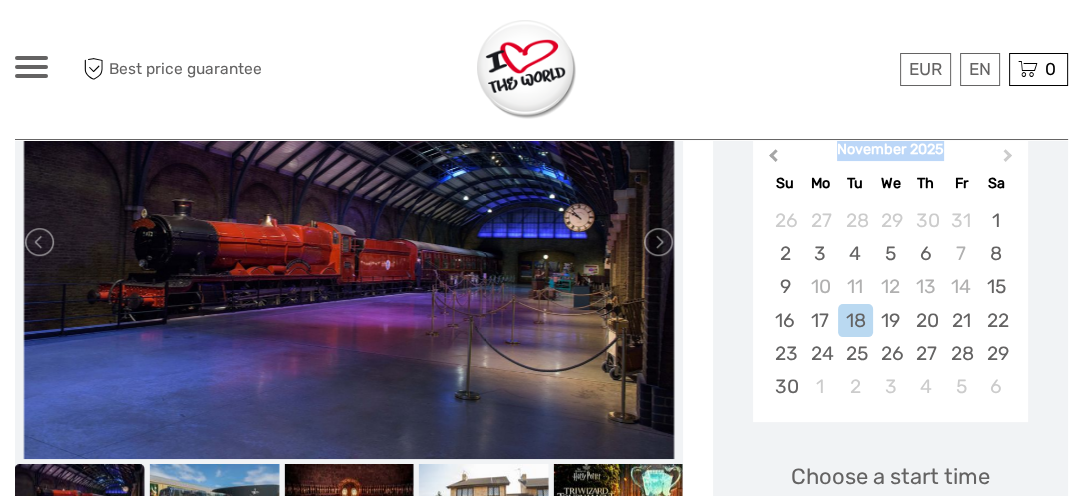 click on "Previous Month" at bounding box center (773, 159) 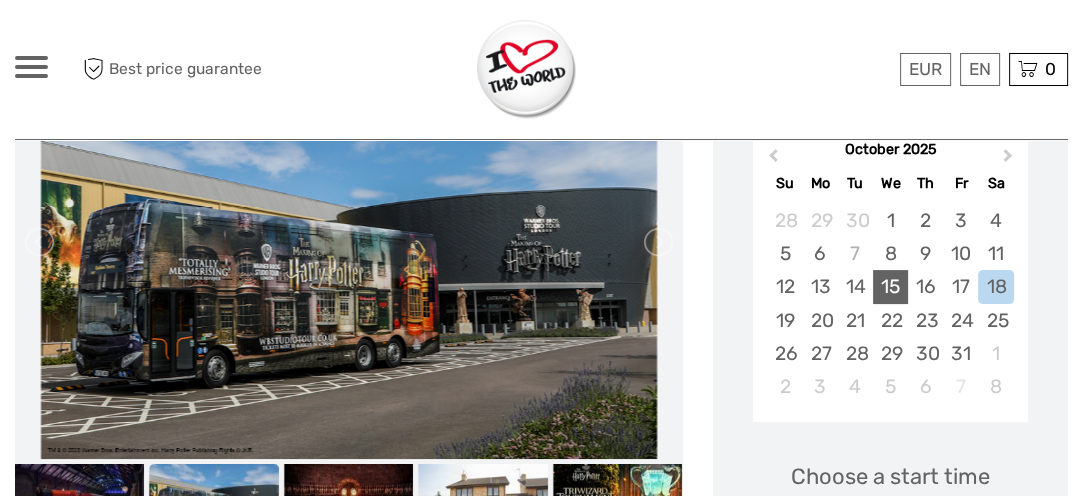 click on "15" at bounding box center (890, 286) 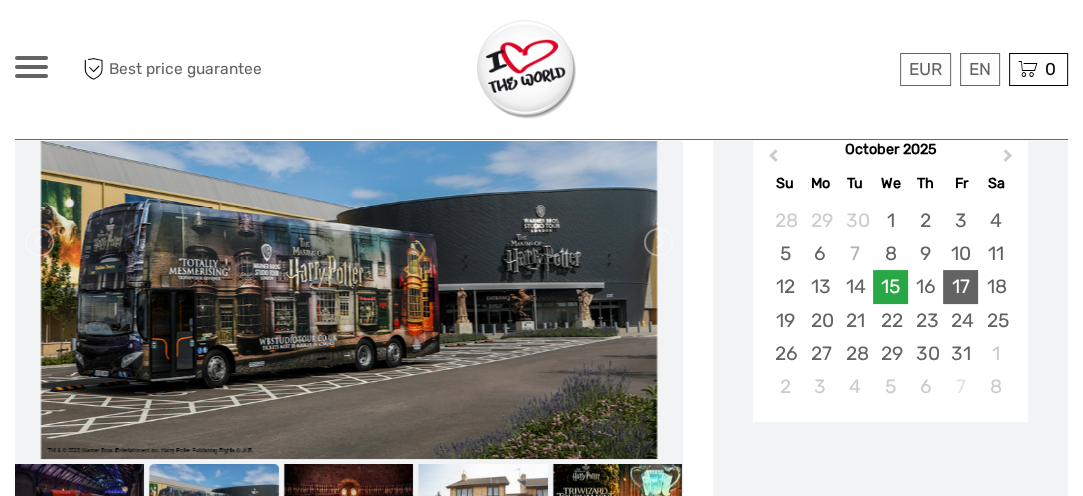 click on "17" at bounding box center [960, 286] 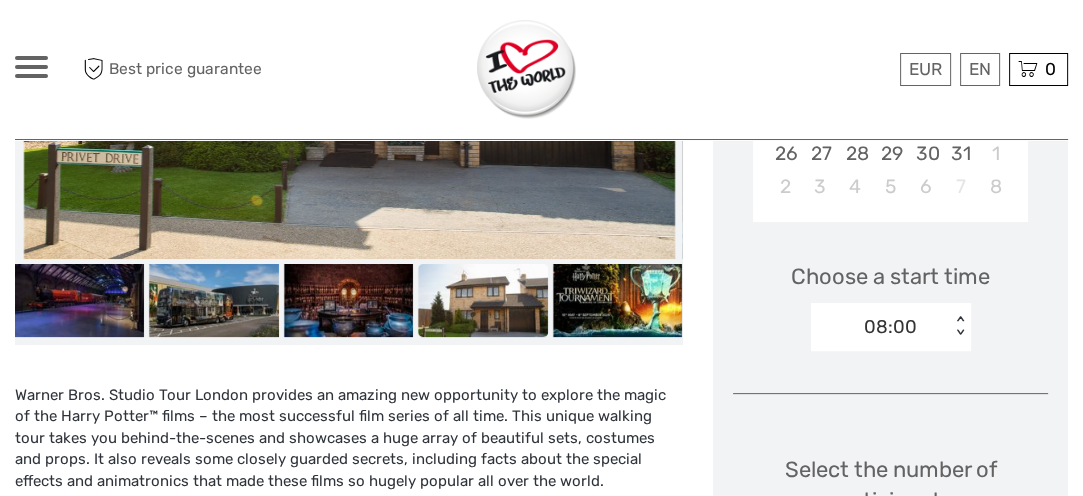 scroll, scrollTop: 708, scrollLeft: 0, axis: vertical 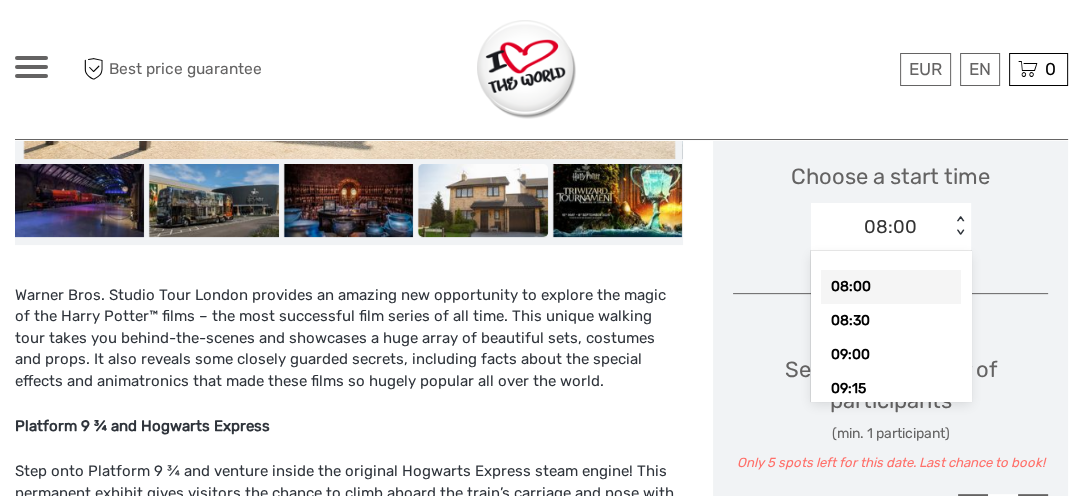 click on "< >" at bounding box center (959, 227) 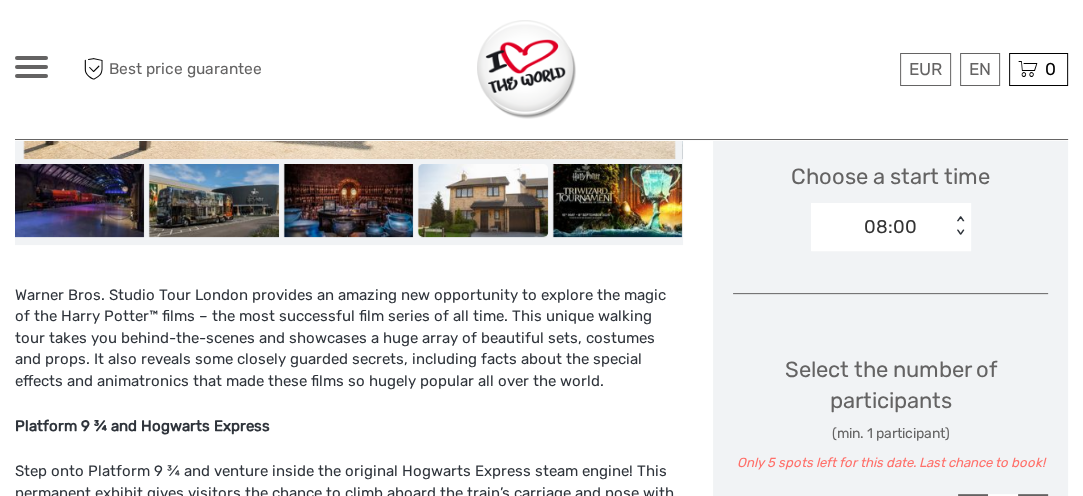 click on "< >" at bounding box center [959, 227] 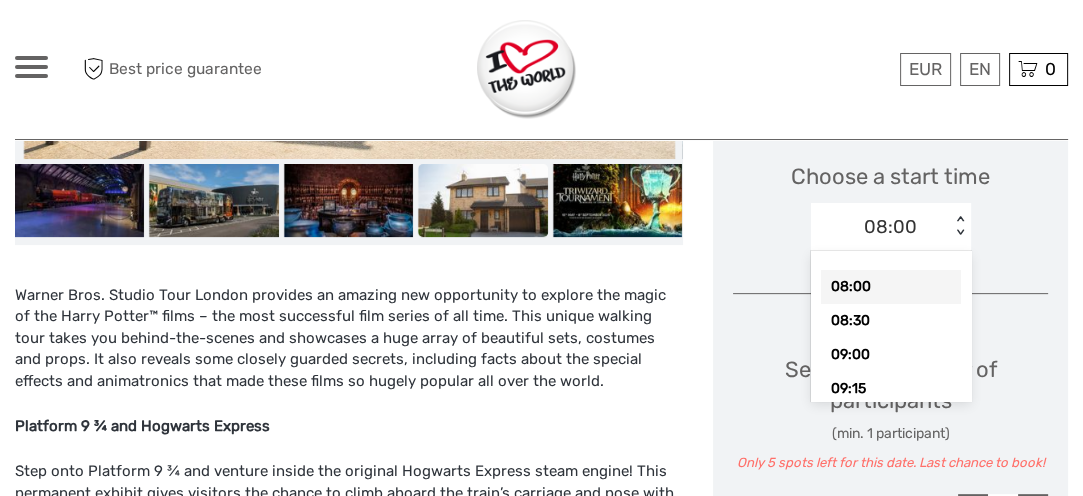 click on "< >" at bounding box center (959, 227) 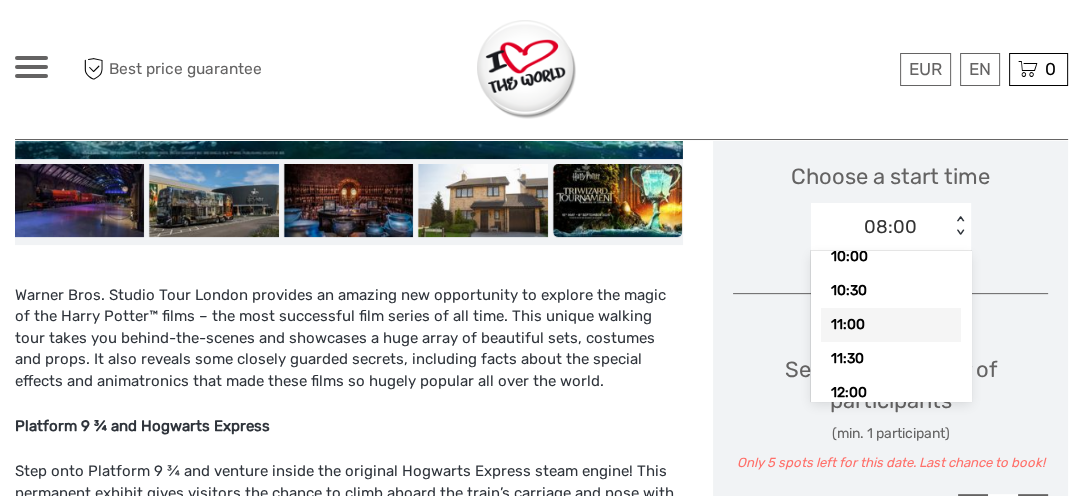 scroll, scrollTop: 379, scrollLeft: 0, axis: vertical 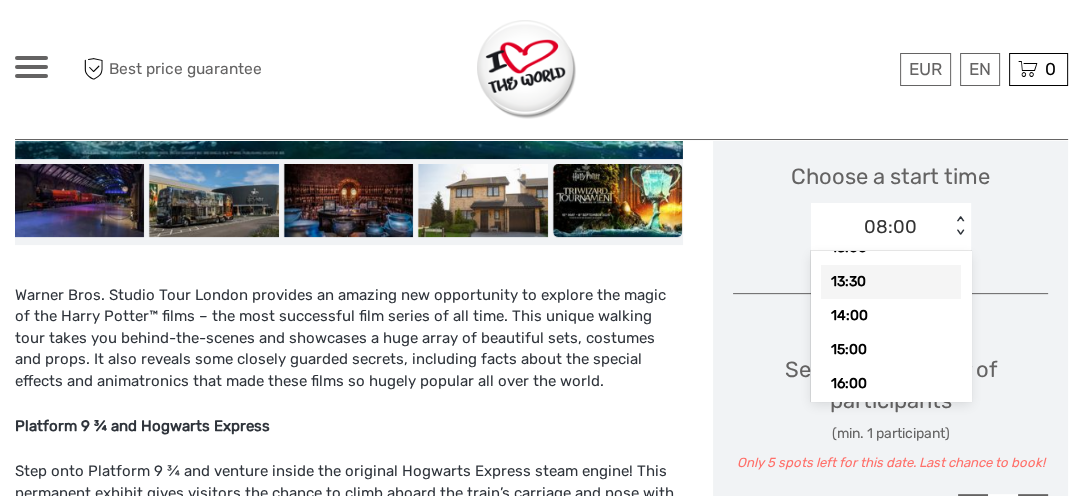 click on "13:30" at bounding box center [891, 282] 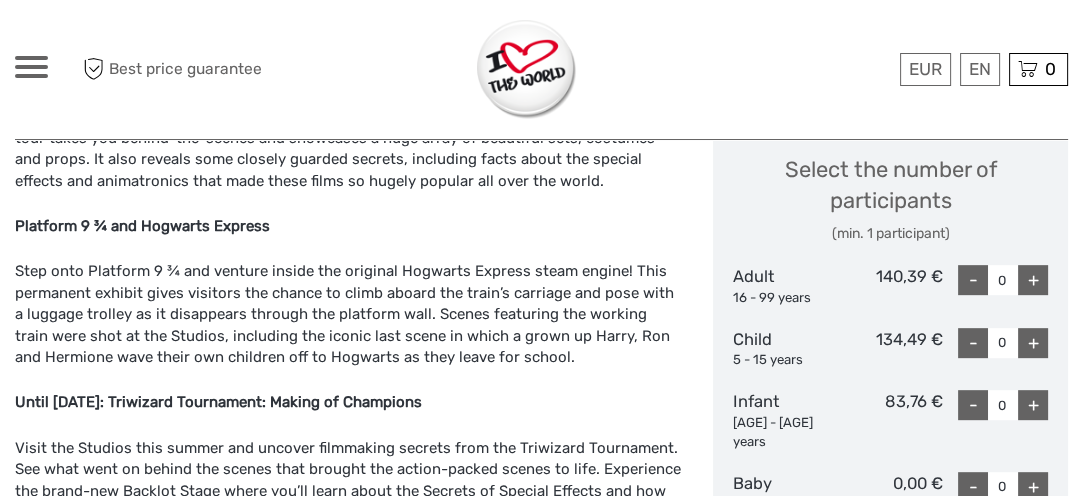 scroll, scrollTop: 1008, scrollLeft: 0, axis: vertical 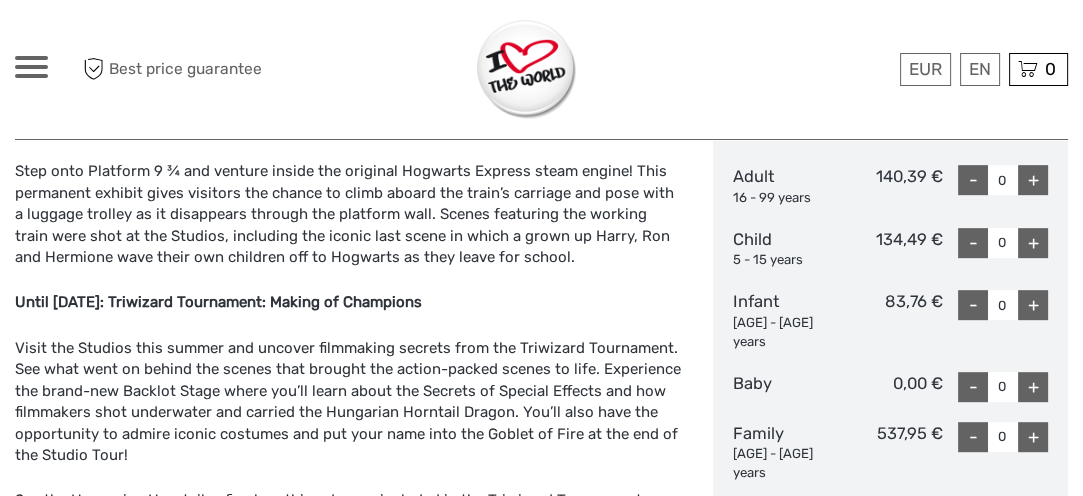 click on "+" at bounding box center (1033, 243) 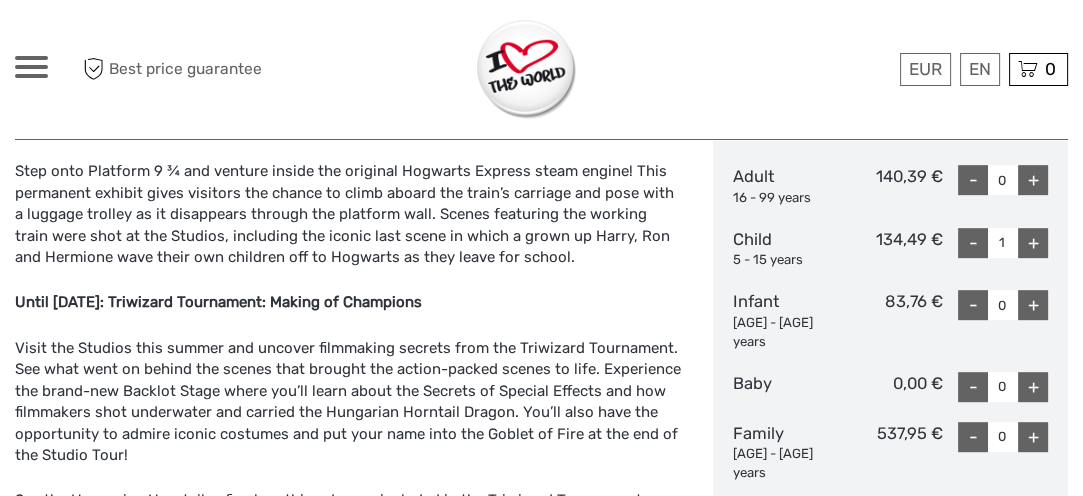 click on "+" at bounding box center [1033, 243] 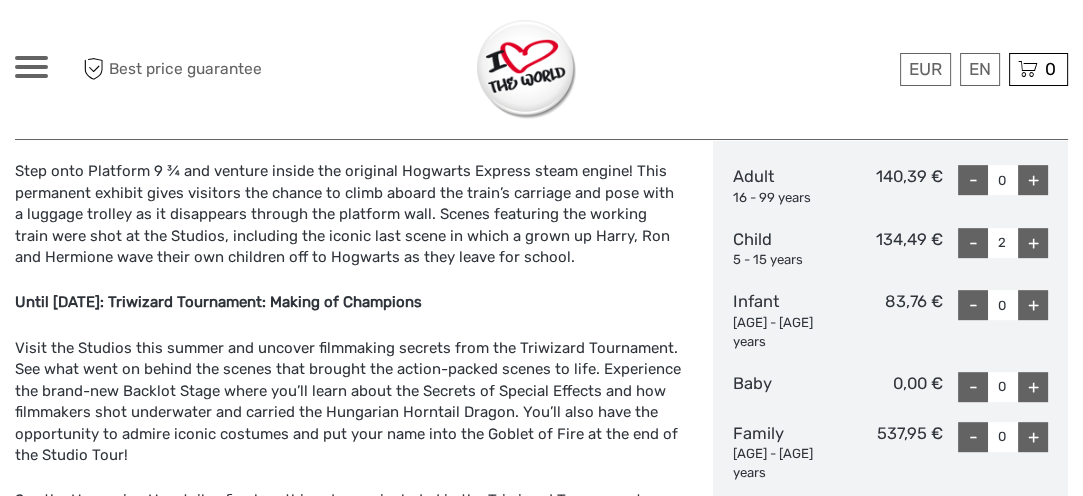 click on "+" at bounding box center (1033, 180) 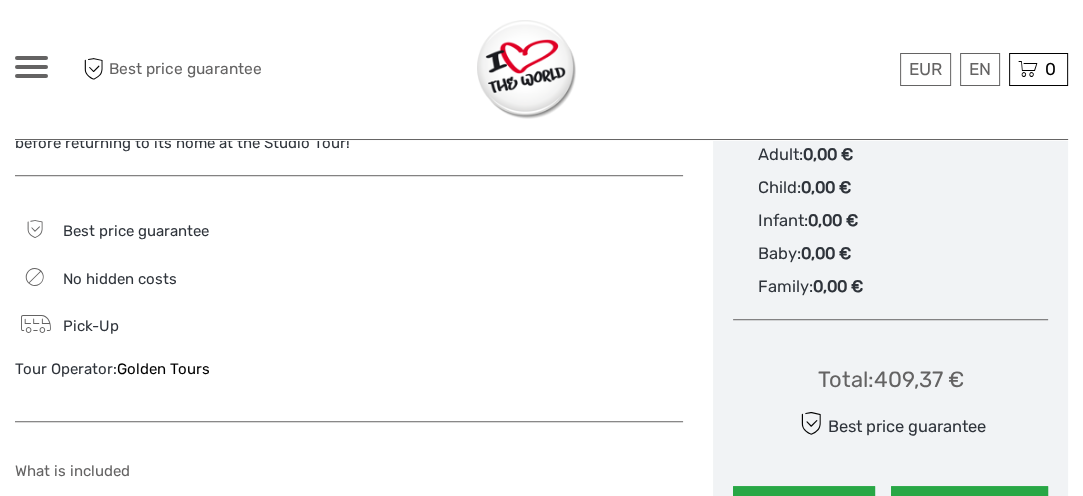 scroll, scrollTop: 1208, scrollLeft: 0, axis: vertical 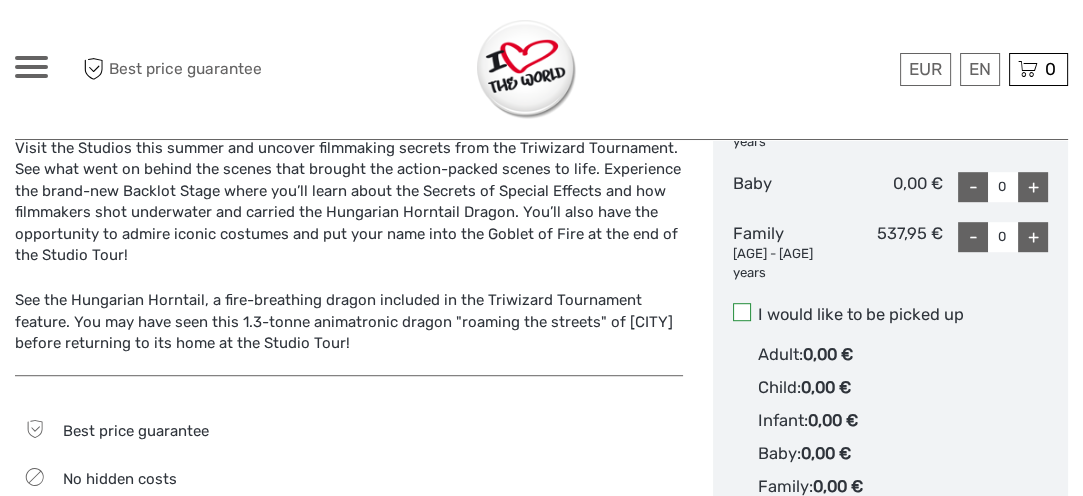 click at bounding box center (742, 312) 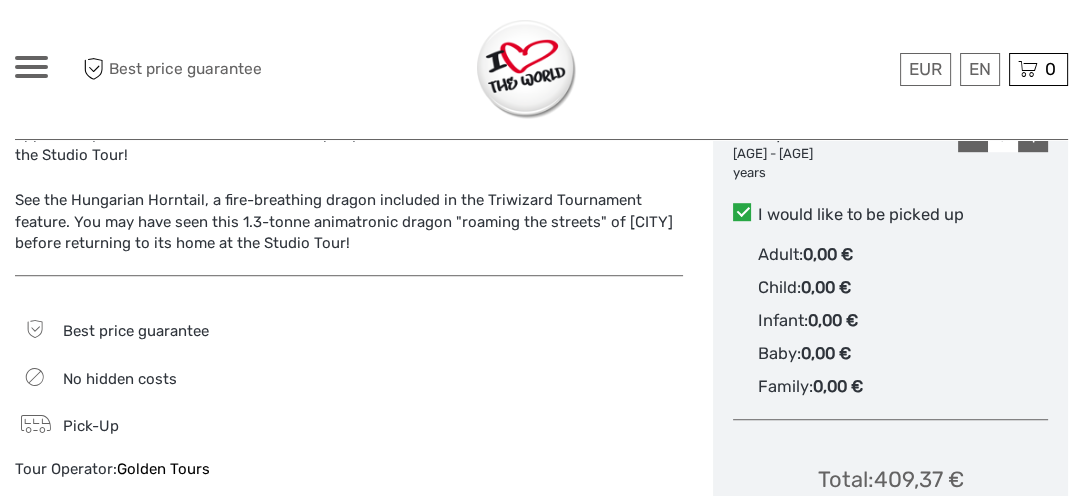 scroll, scrollTop: 1508, scrollLeft: 0, axis: vertical 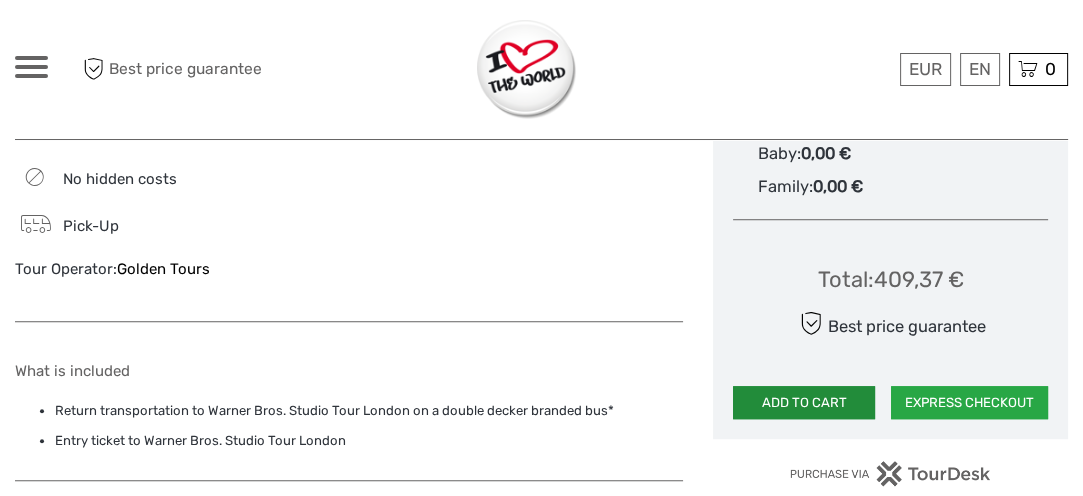 click on "ADD TO CART" at bounding box center [804, 403] 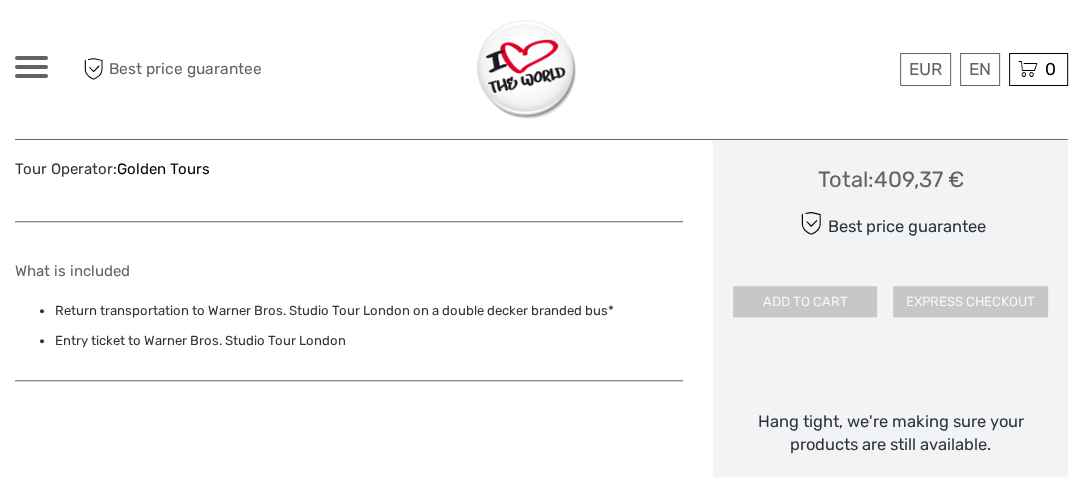 scroll, scrollTop: 1708, scrollLeft: 0, axis: vertical 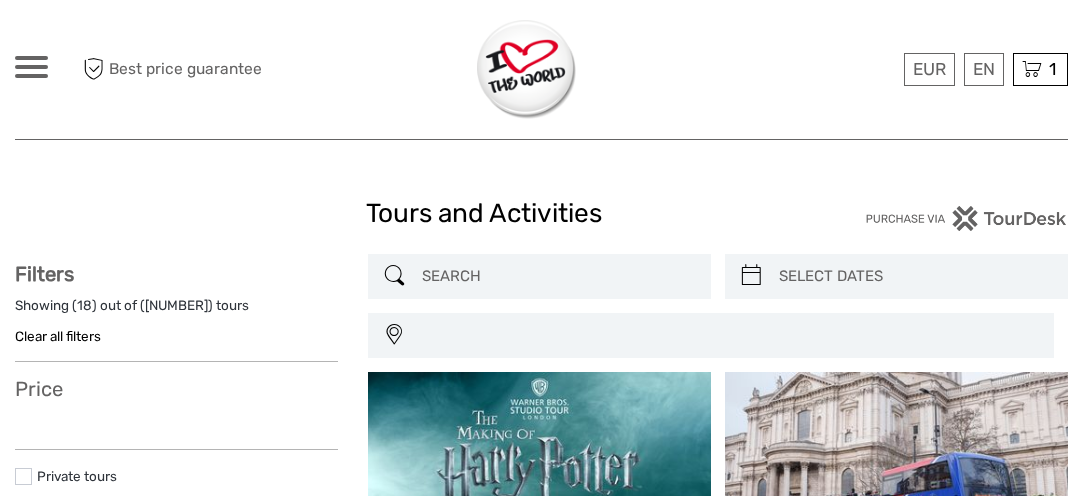 select 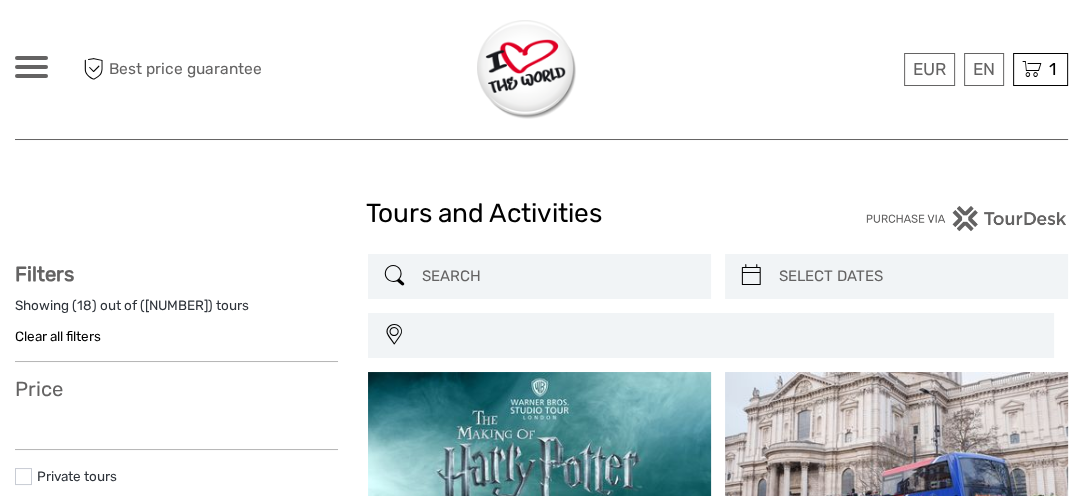 select 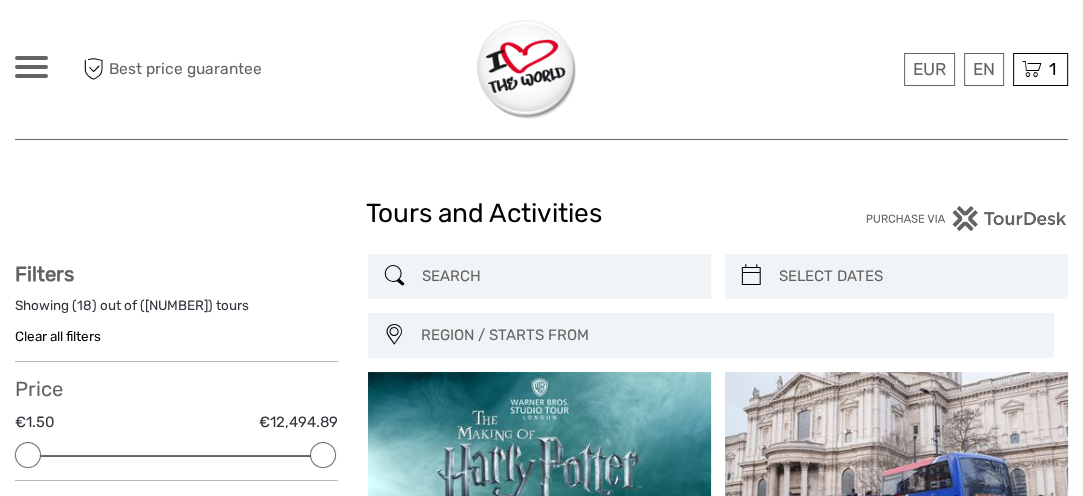 scroll, scrollTop: 0, scrollLeft: 0, axis: both 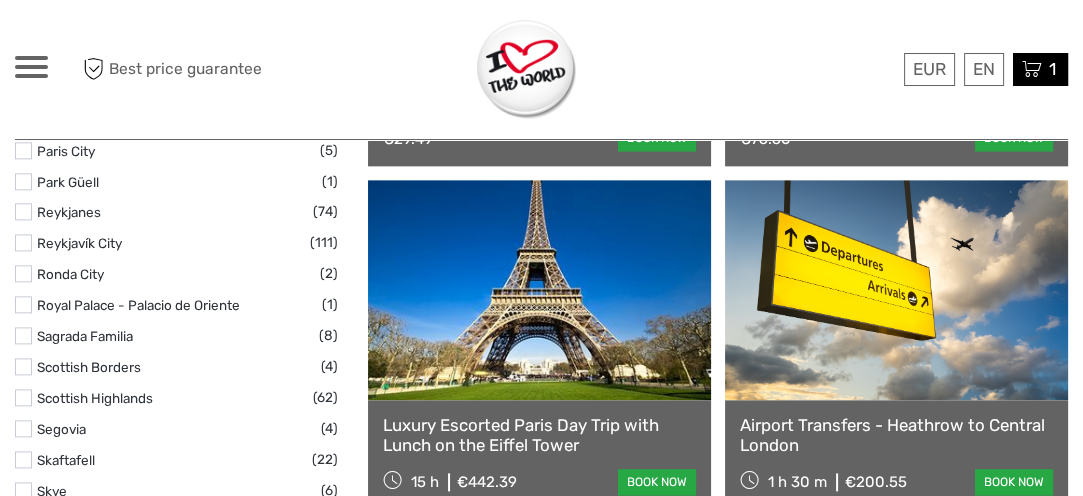 click on "1" at bounding box center [1052, 69] 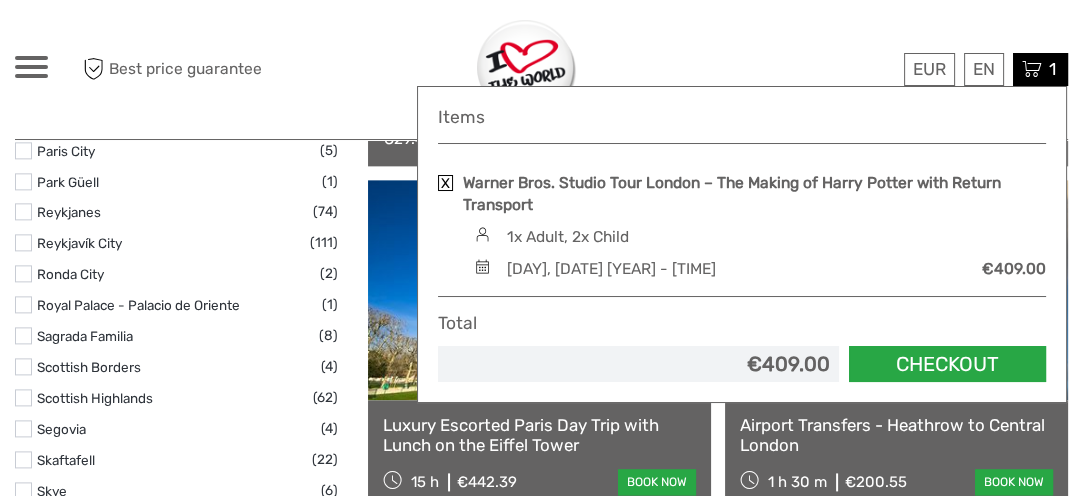 click on "1" at bounding box center (1052, 69) 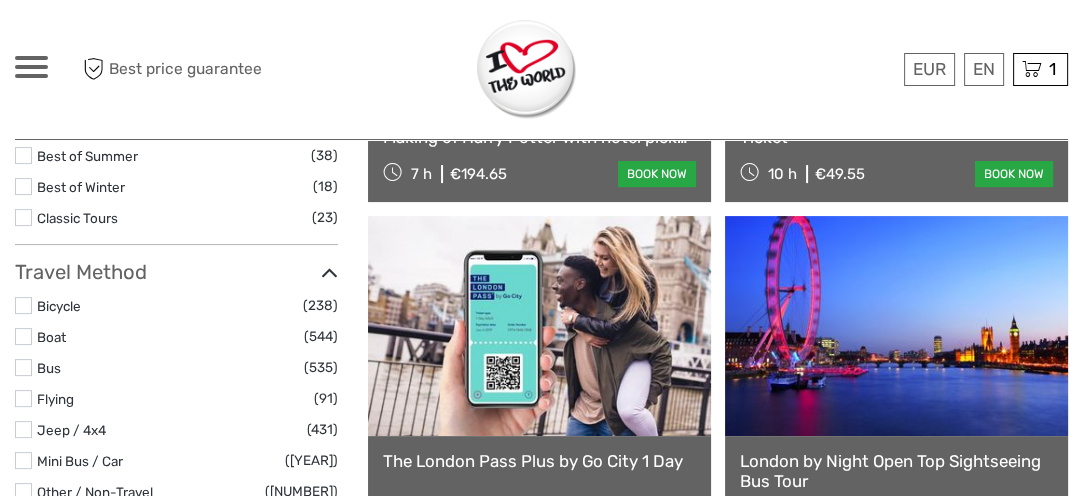 scroll, scrollTop: 100, scrollLeft: 0, axis: vertical 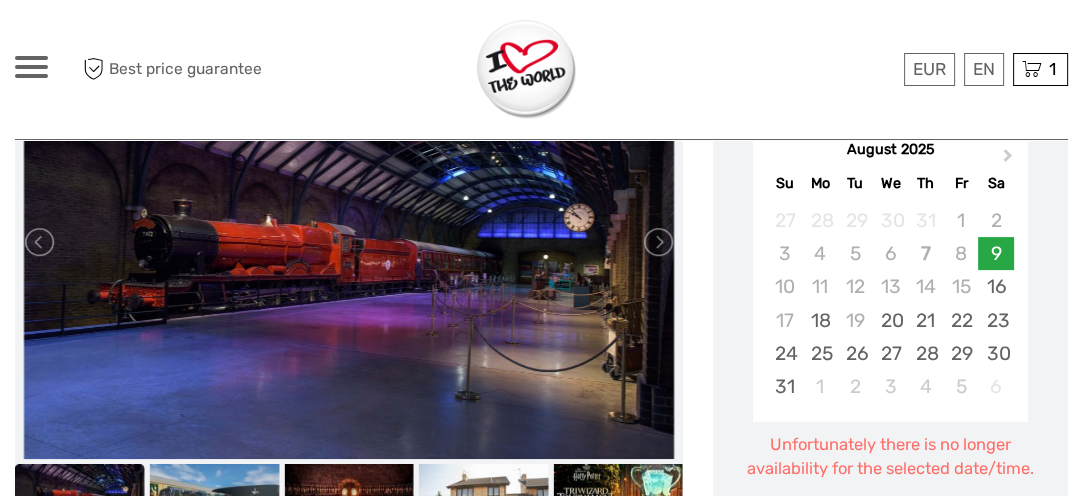click at bounding box center (349, 242) 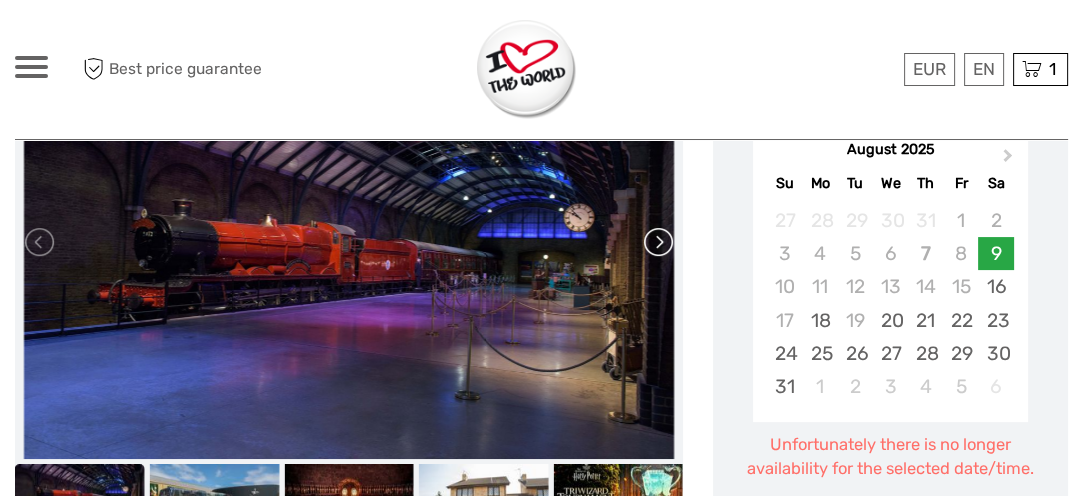 click at bounding box center (657, 242) 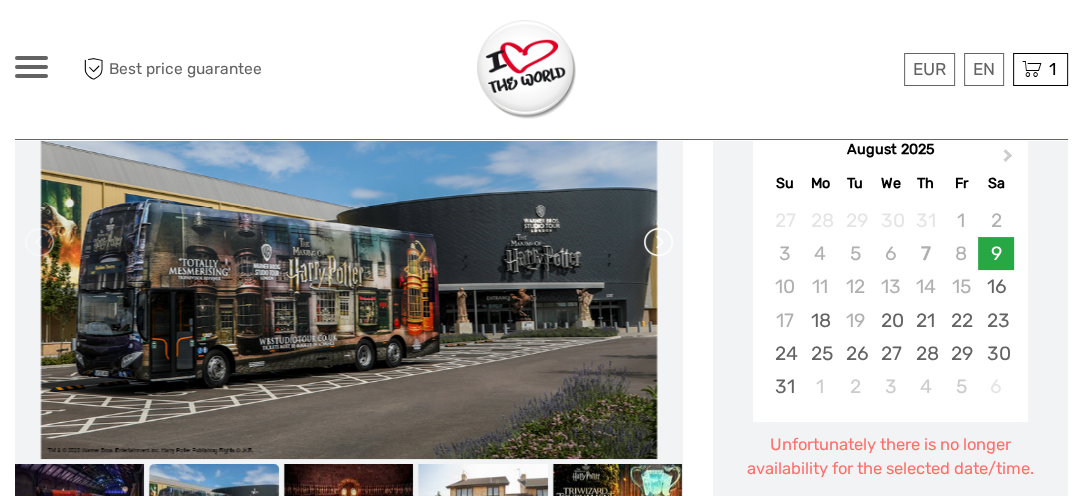 click at bounding box center (657, 242) 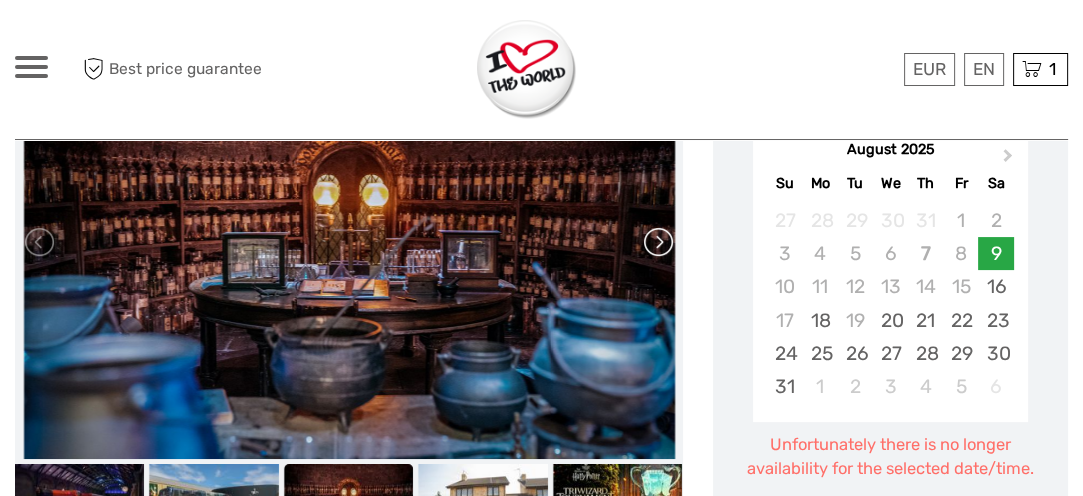 click at bounding box center [657, 242] 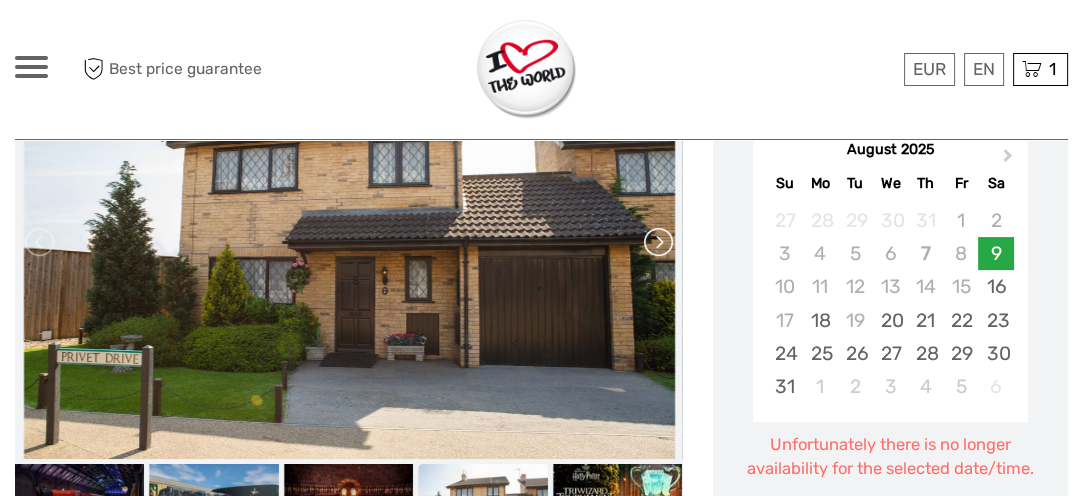 click at bounding box center [657, 242] 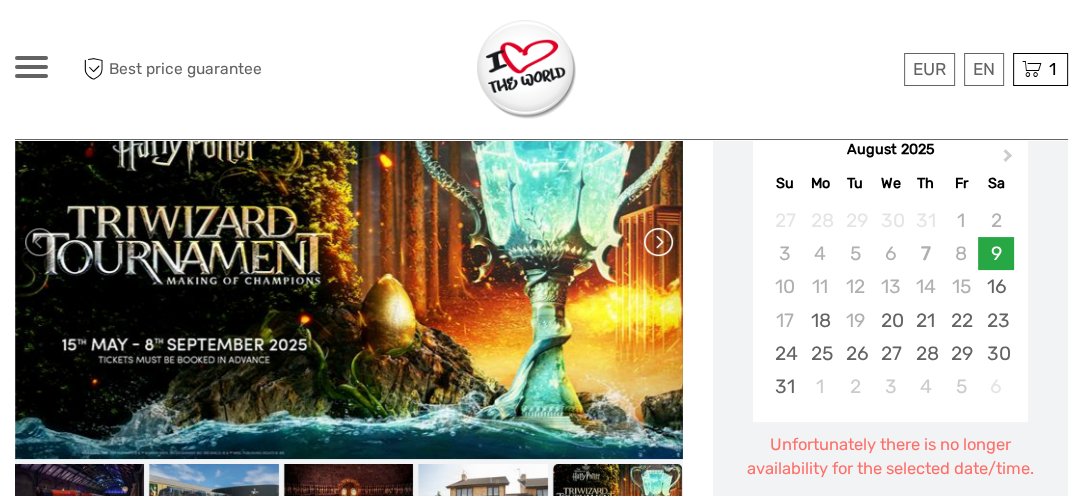 click at bounding box center [657, 242] 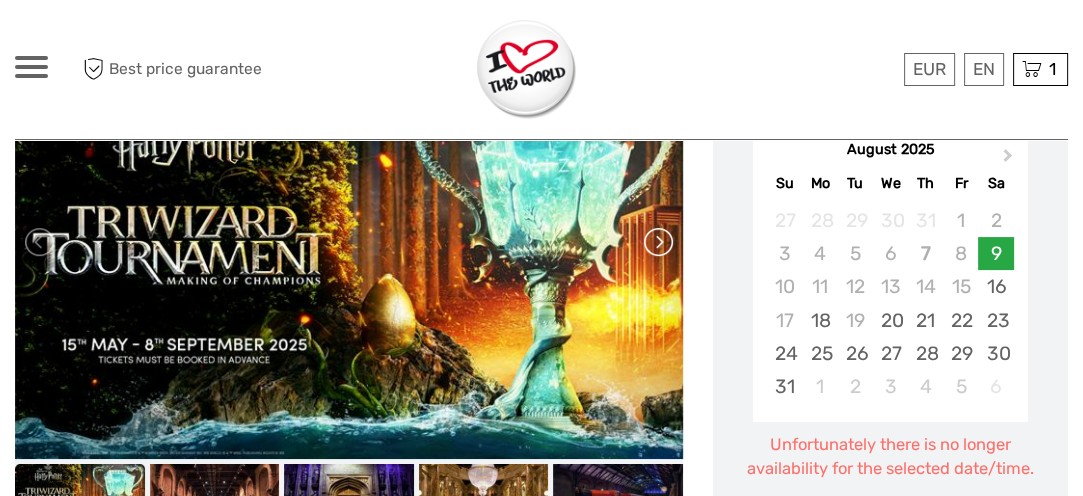 click at bounding box center (657, 242) 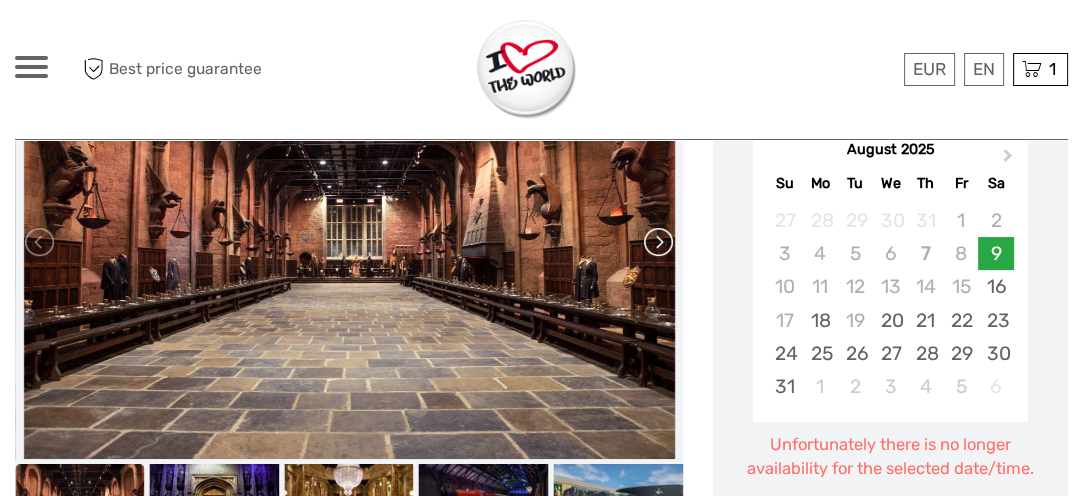 click at bounding box center (657, 242) 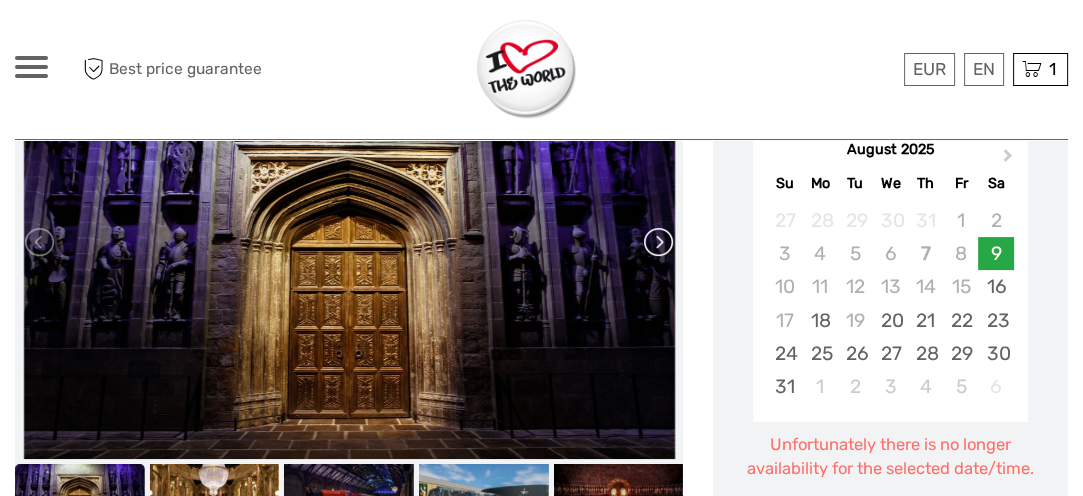 click at bounding box center (657, 242) 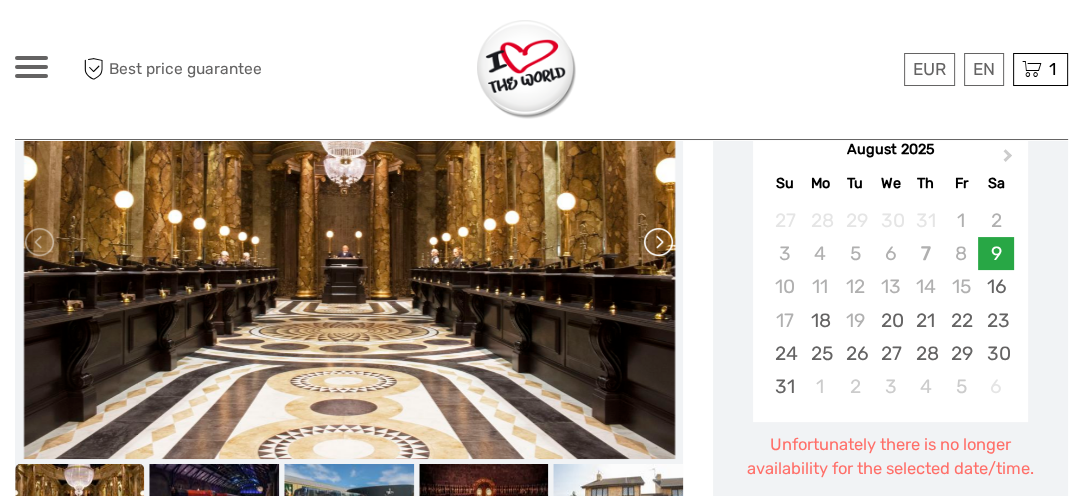 click at bounding box center [657, 242] 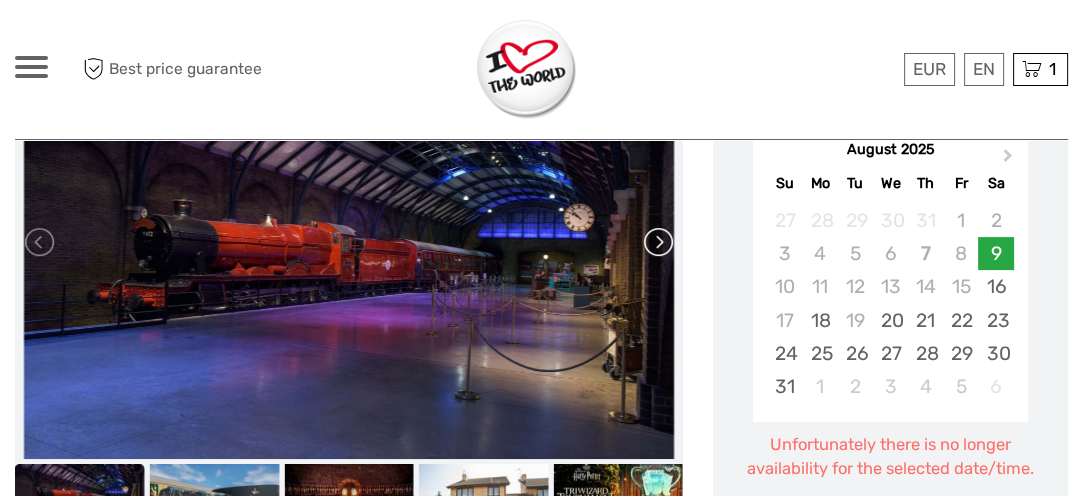 click at bounding box center [657, 242] 